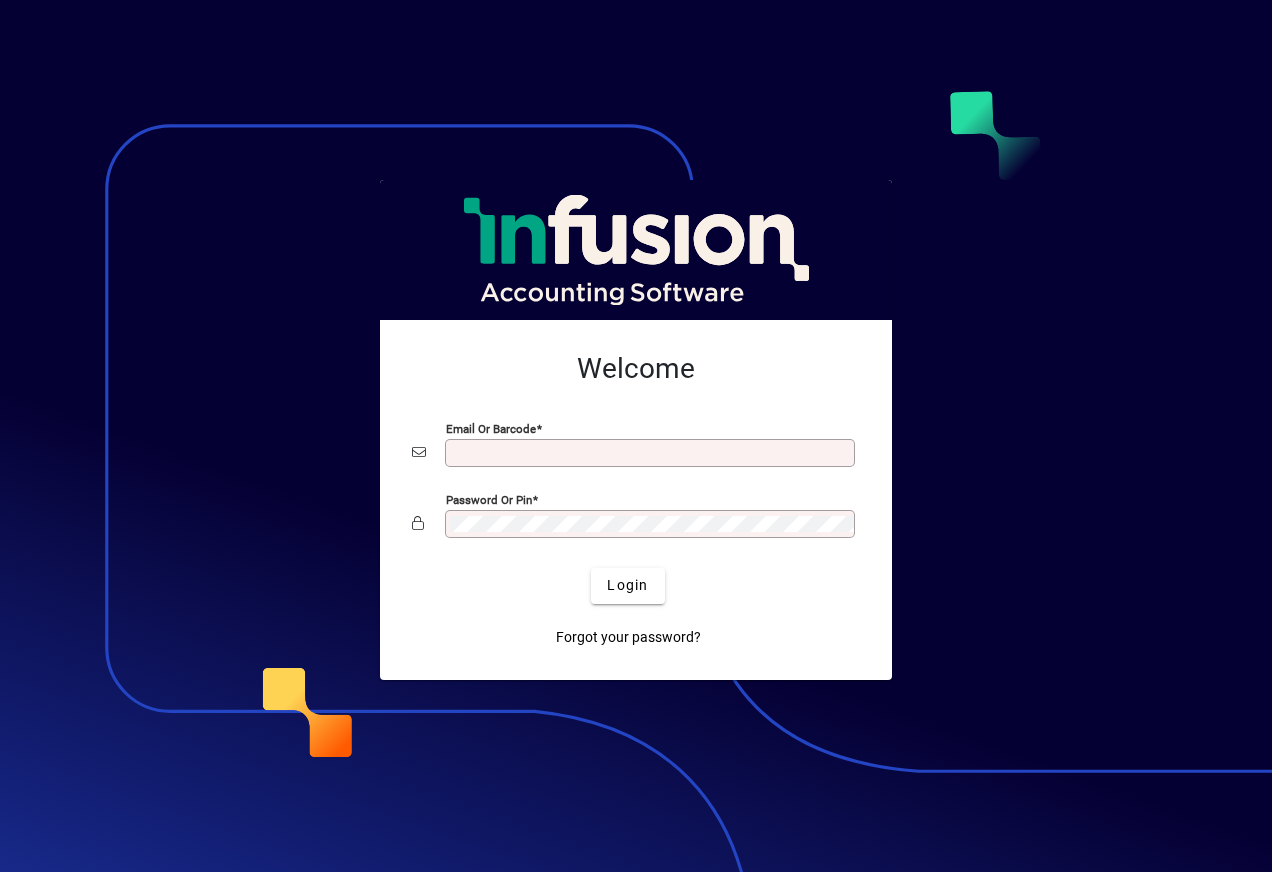 scroll, scrollTop: 0, scrollLeft: 0, axis: both 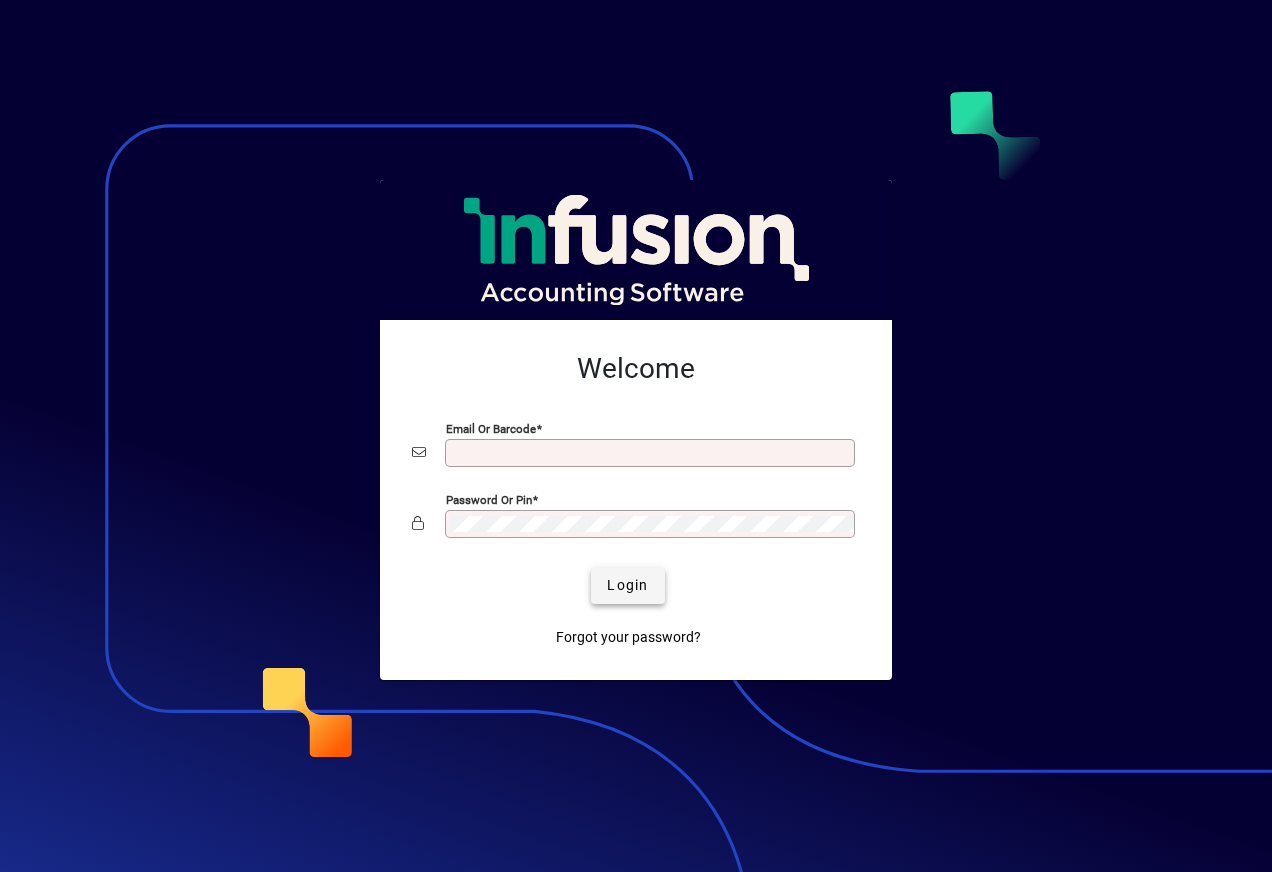 type on "**********" 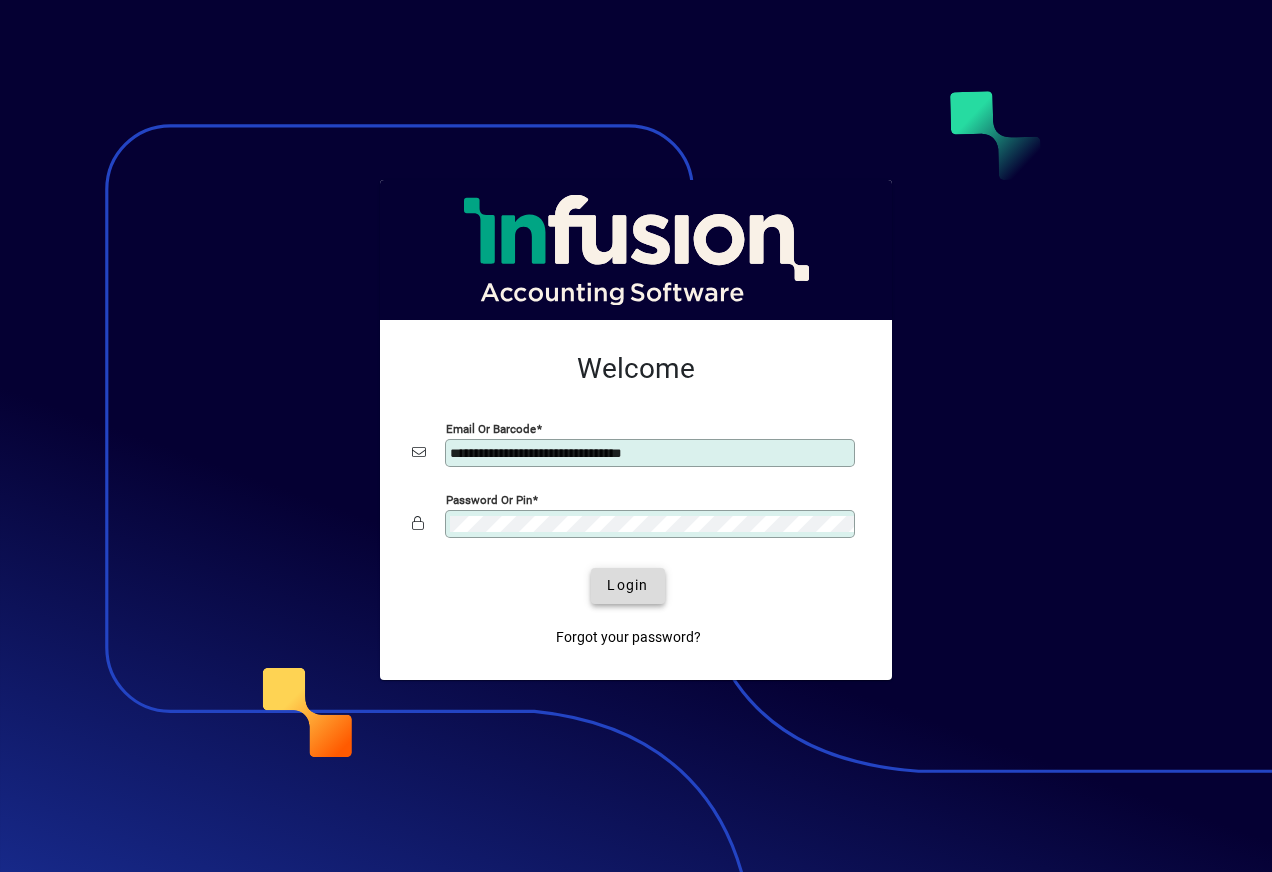 click 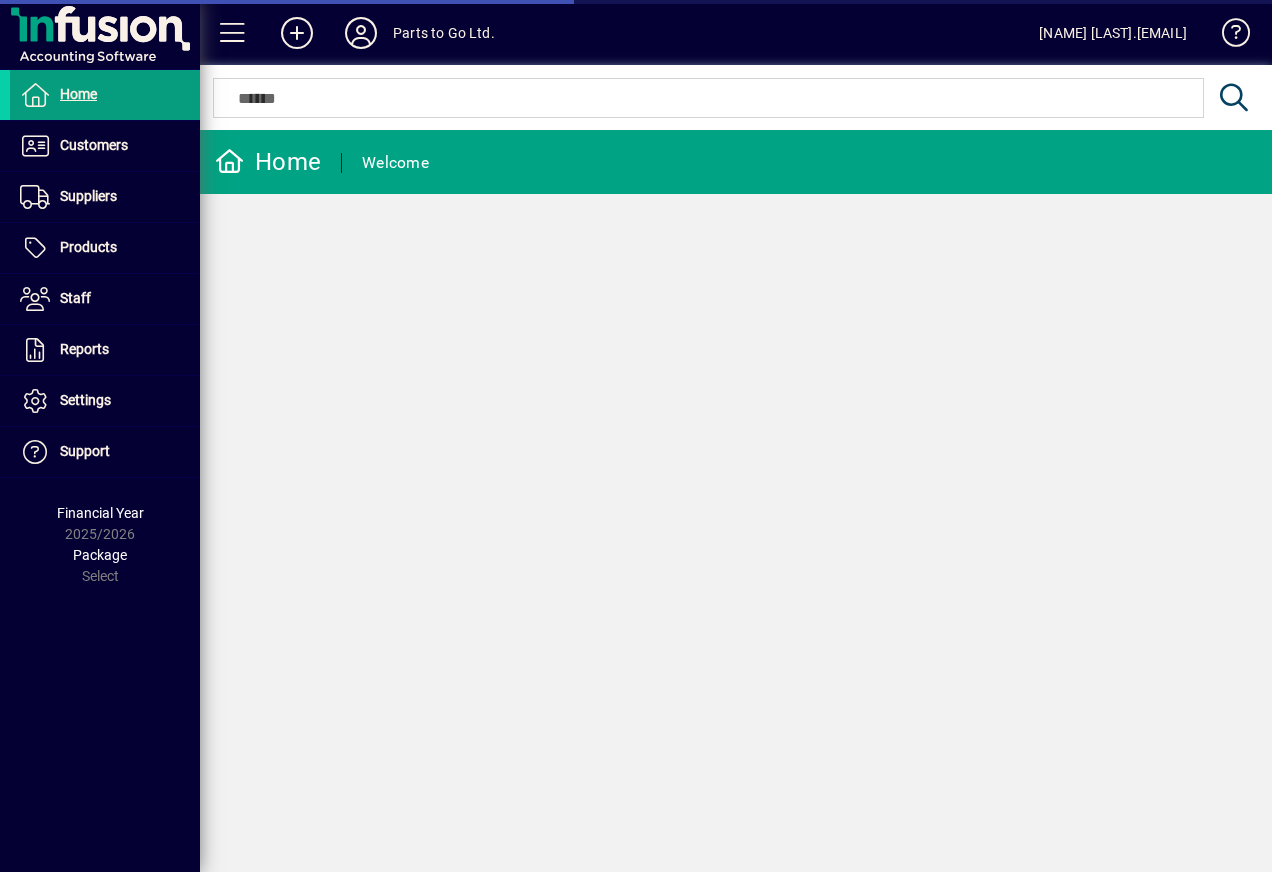 scroll, scrollTop: 0, scrollLeft: 0, axis: both 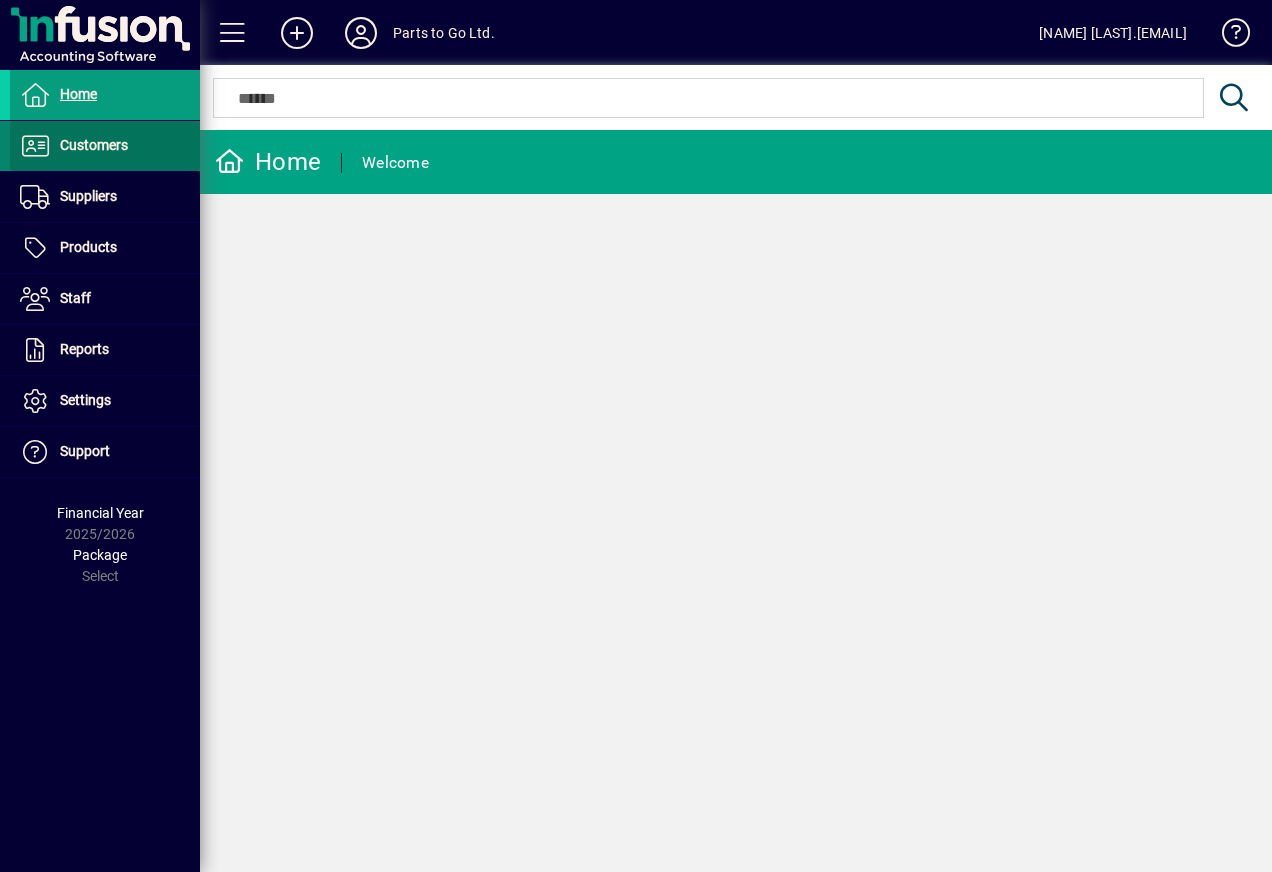 click at bounding box center (105, 146) 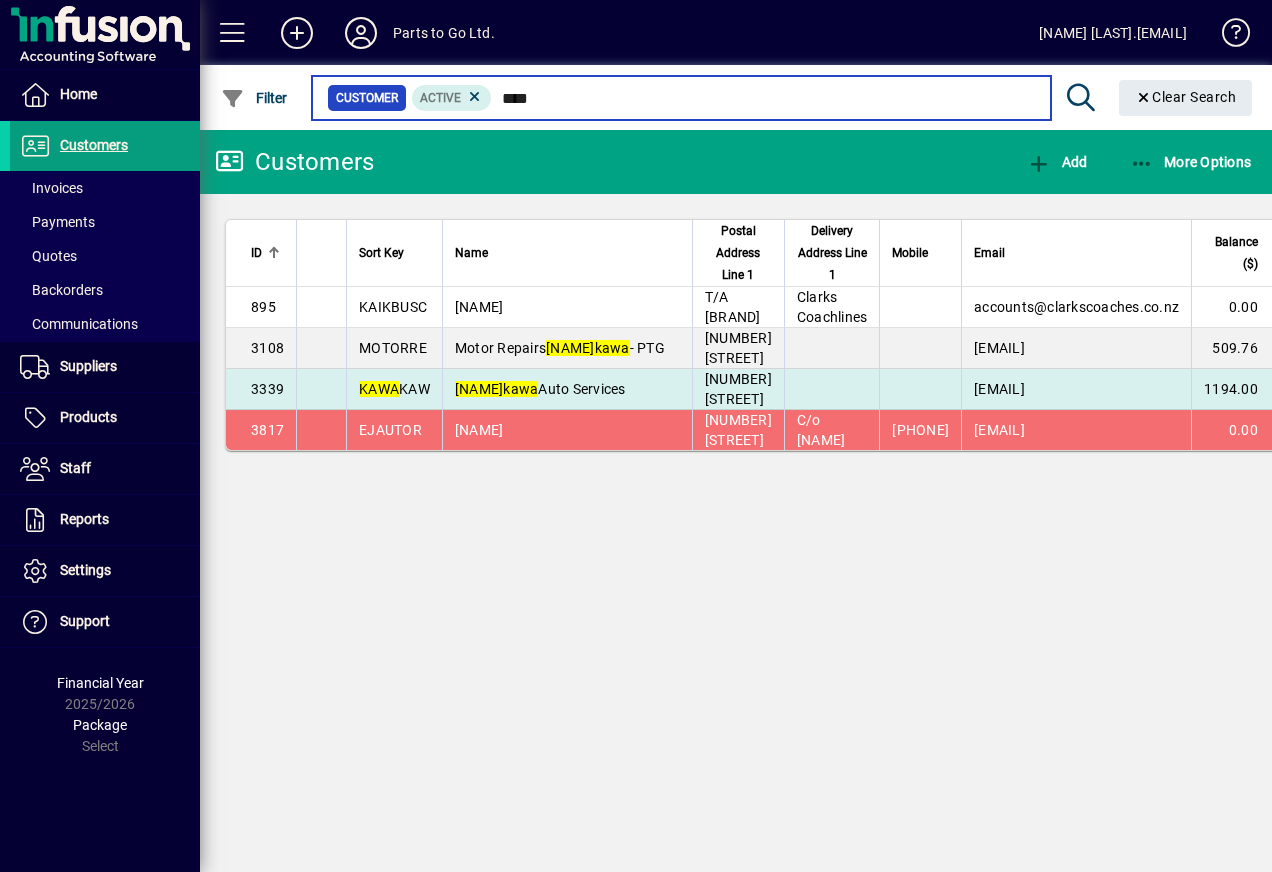 type on "****" 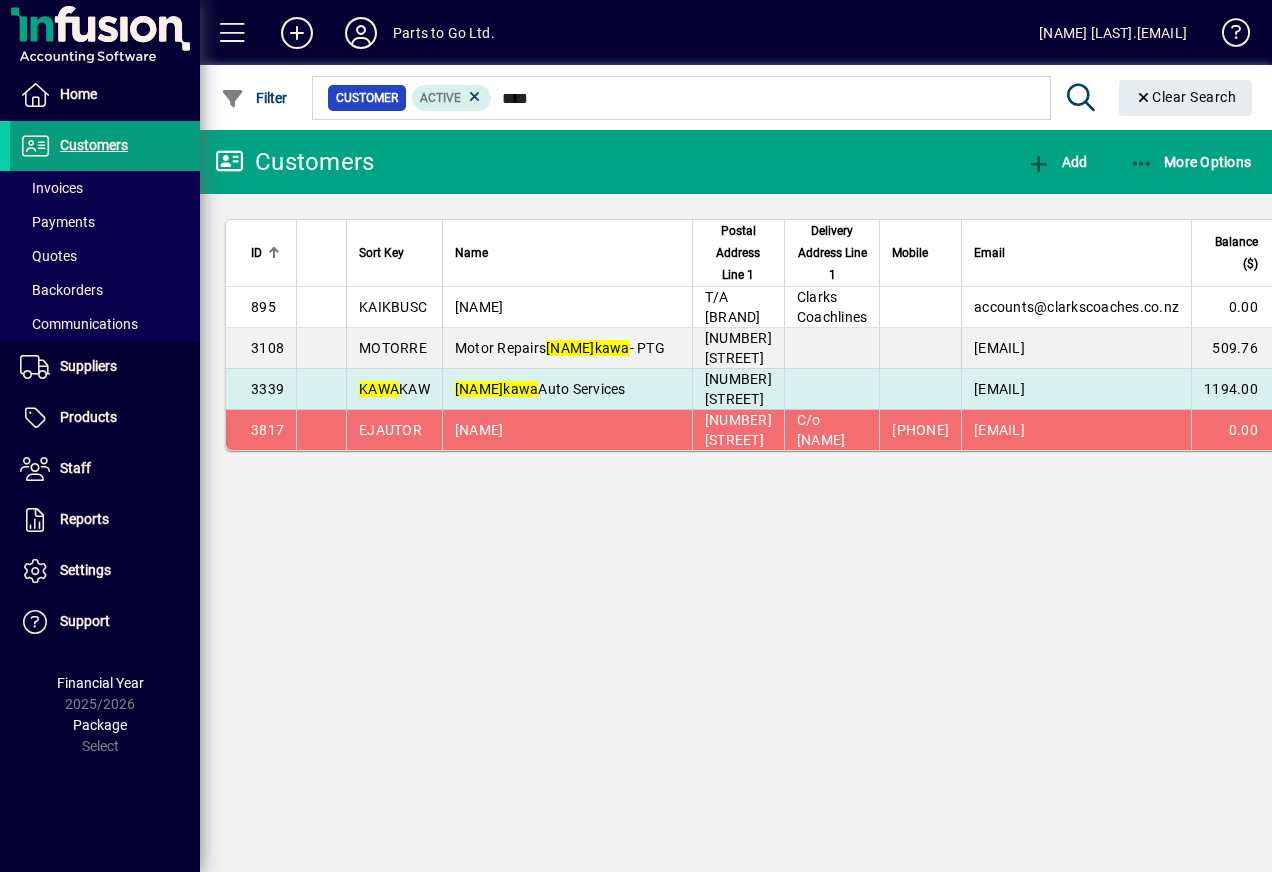 click on "kawa" at bounding box center [520, 389] 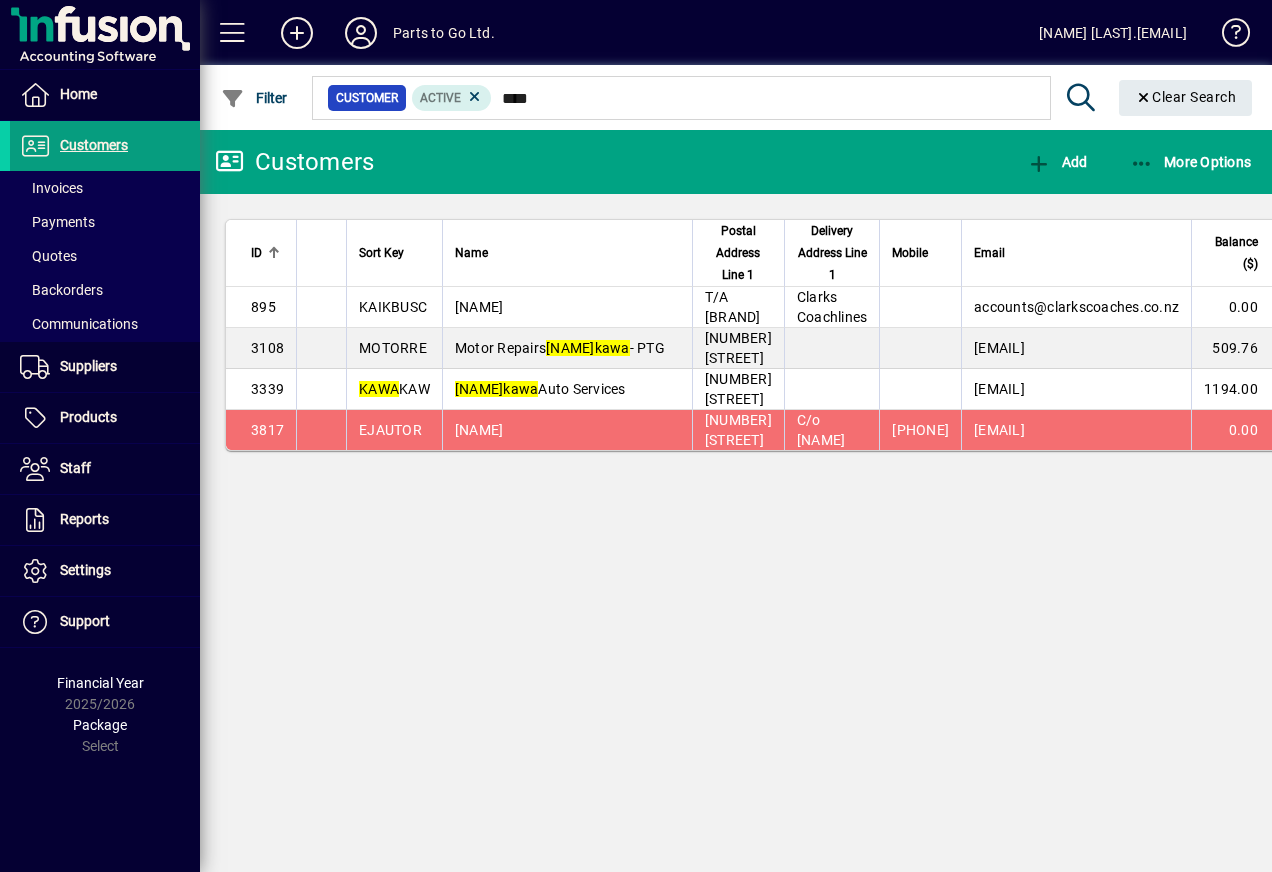type 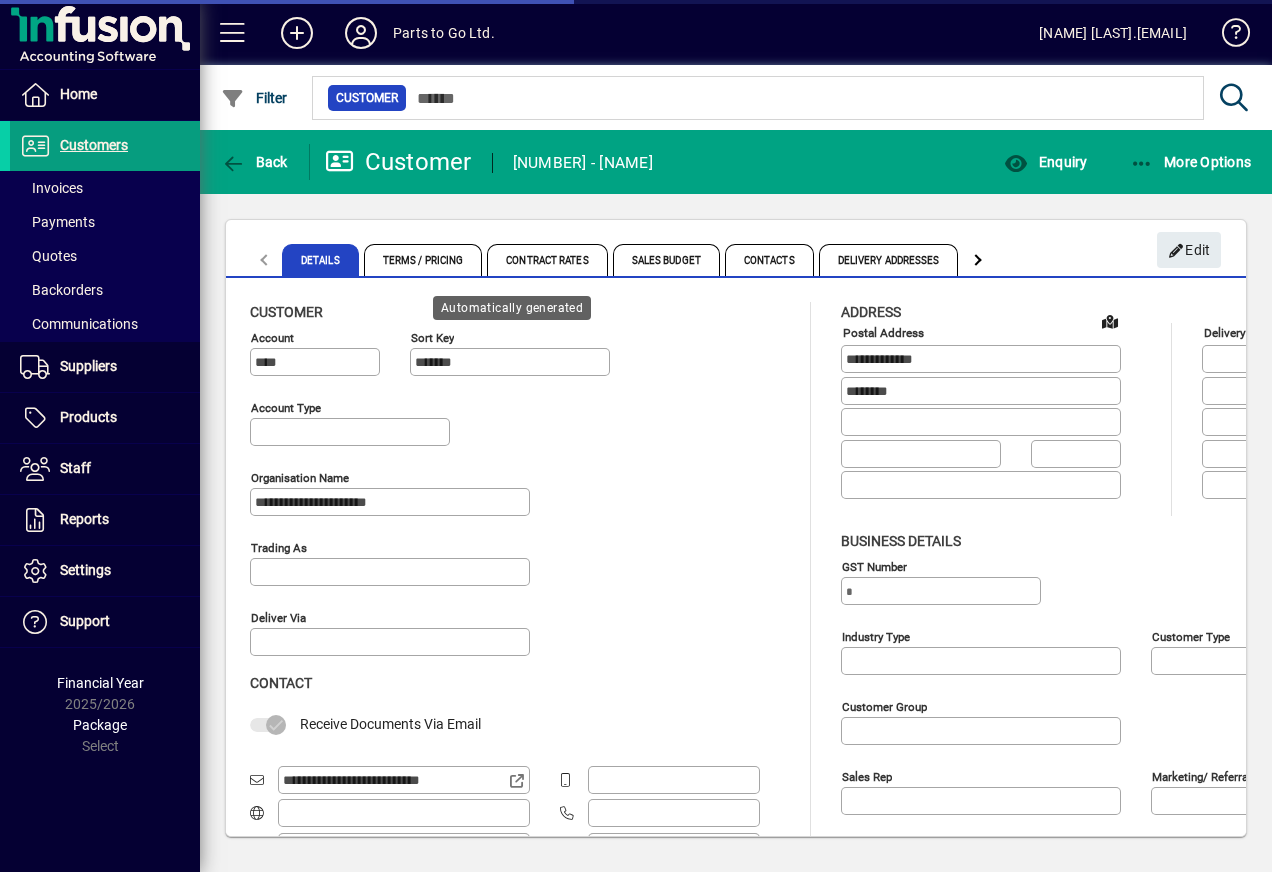 type on "**********" 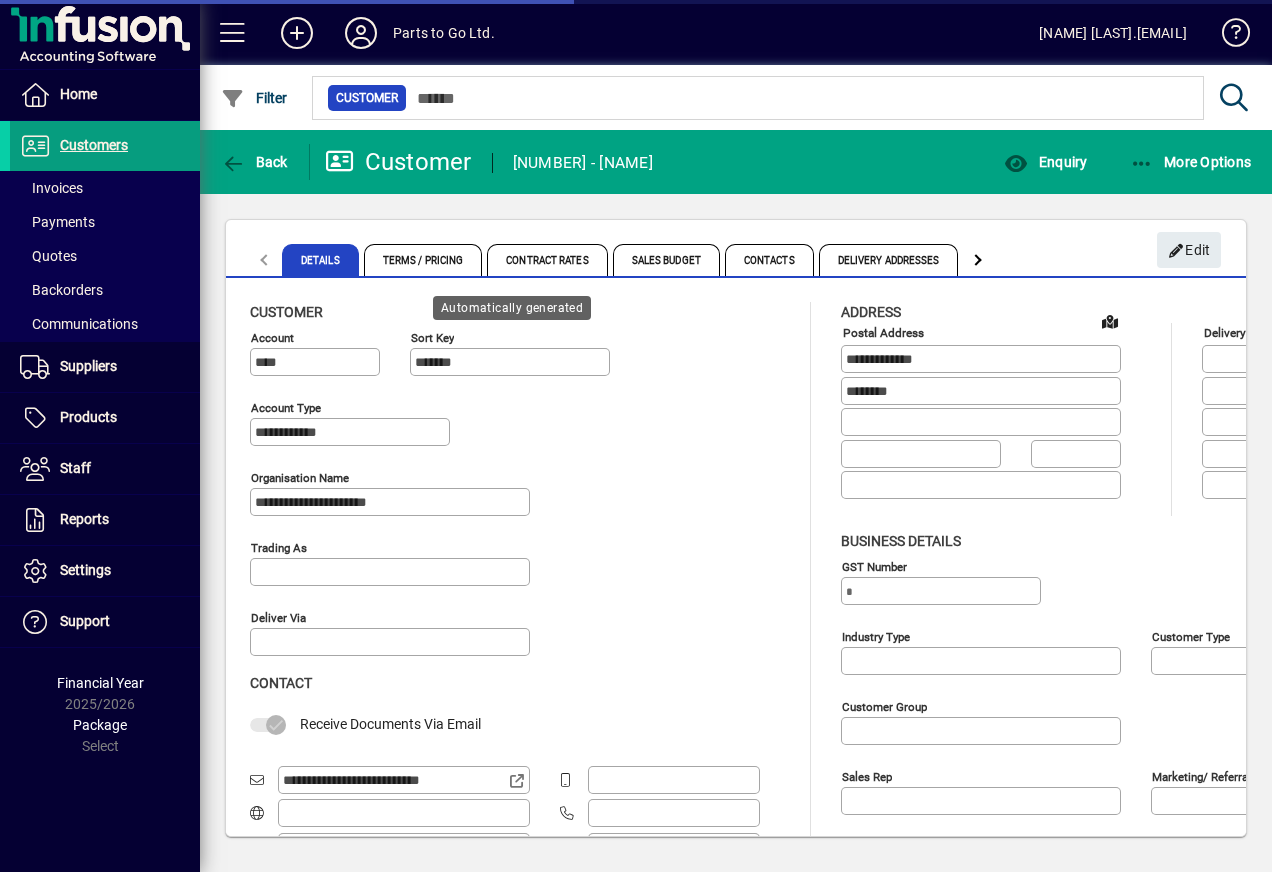 type on "**********" 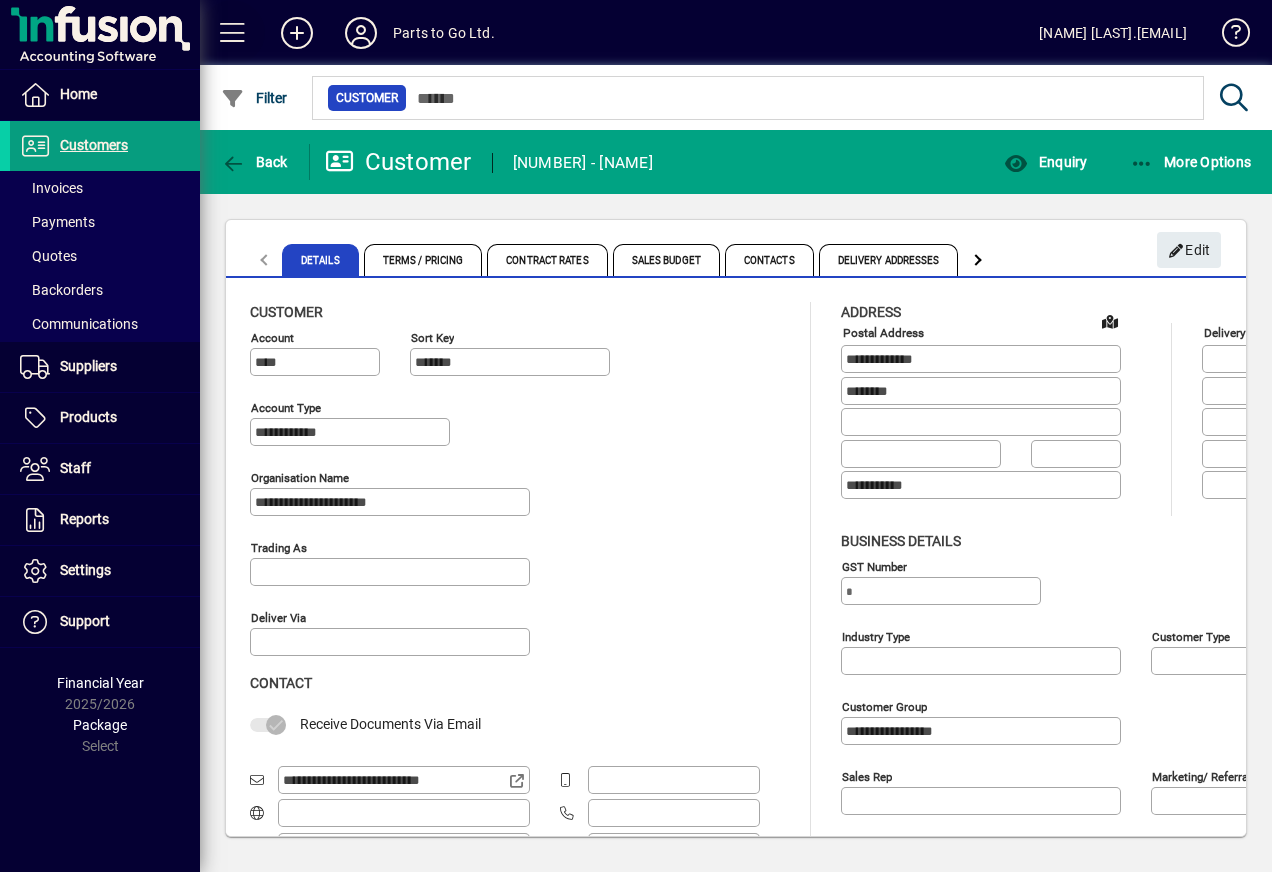 click at bounding box center (233, 33) 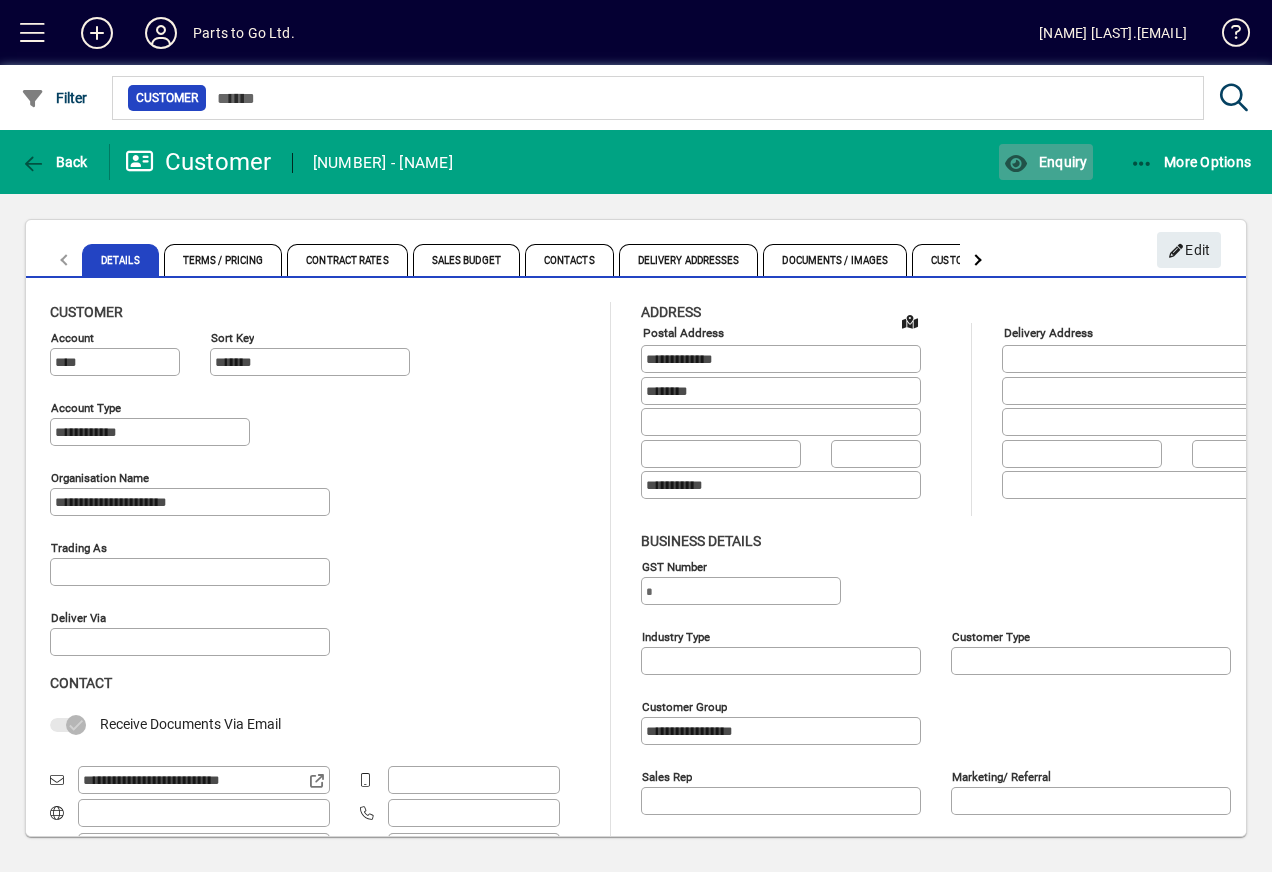 click on "Enquiry" 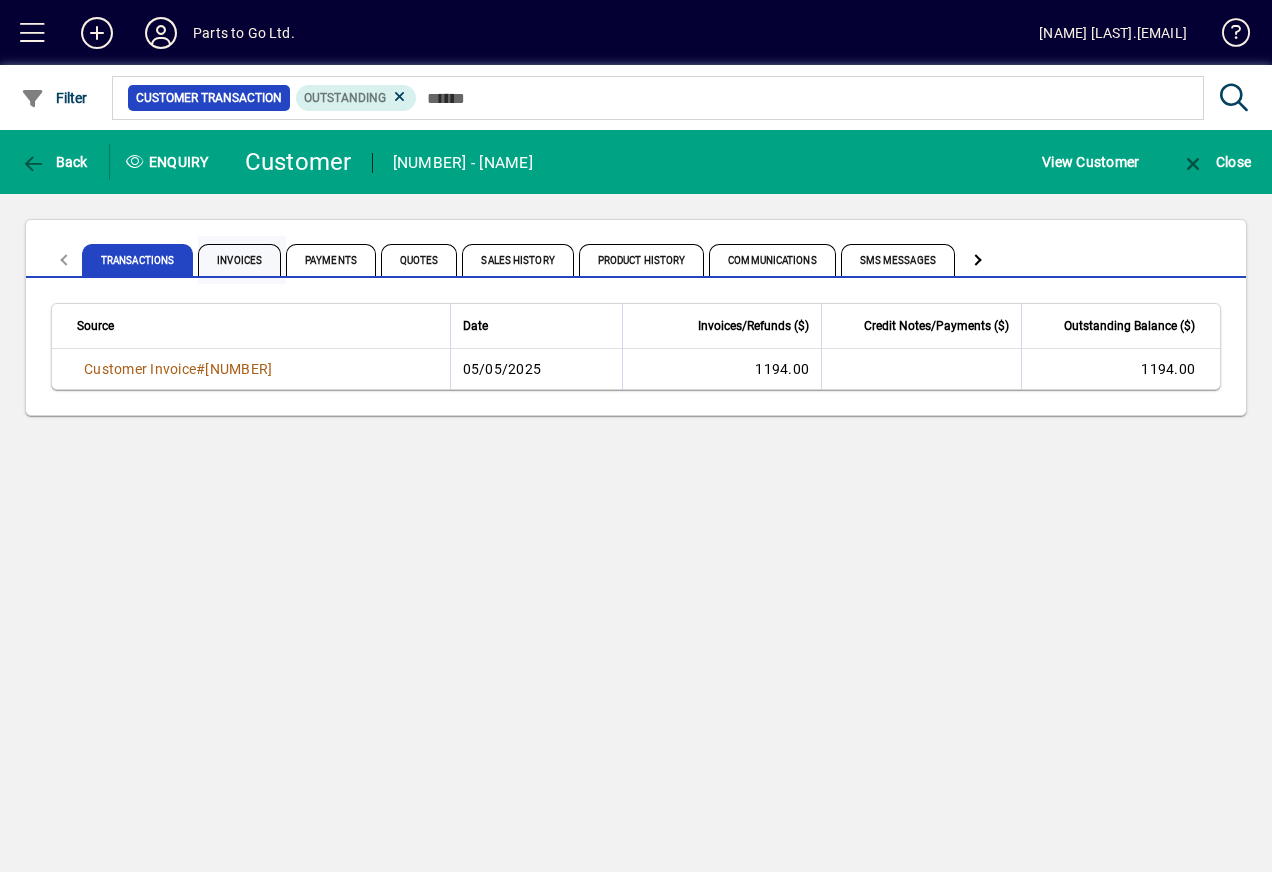 click on "Invoices" at bounding box center [239, 260] 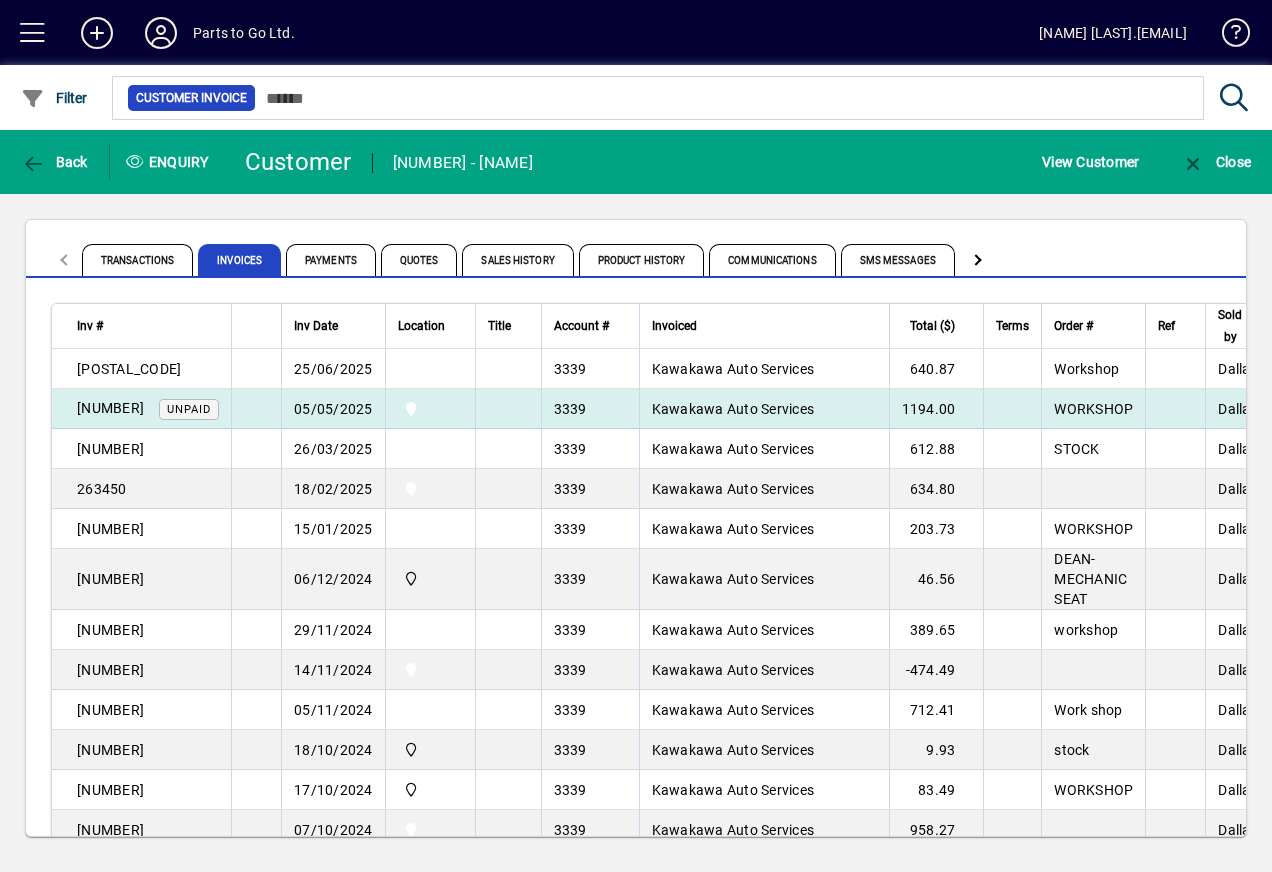 click on "05/05/2025" at bounding box center (333, 409) 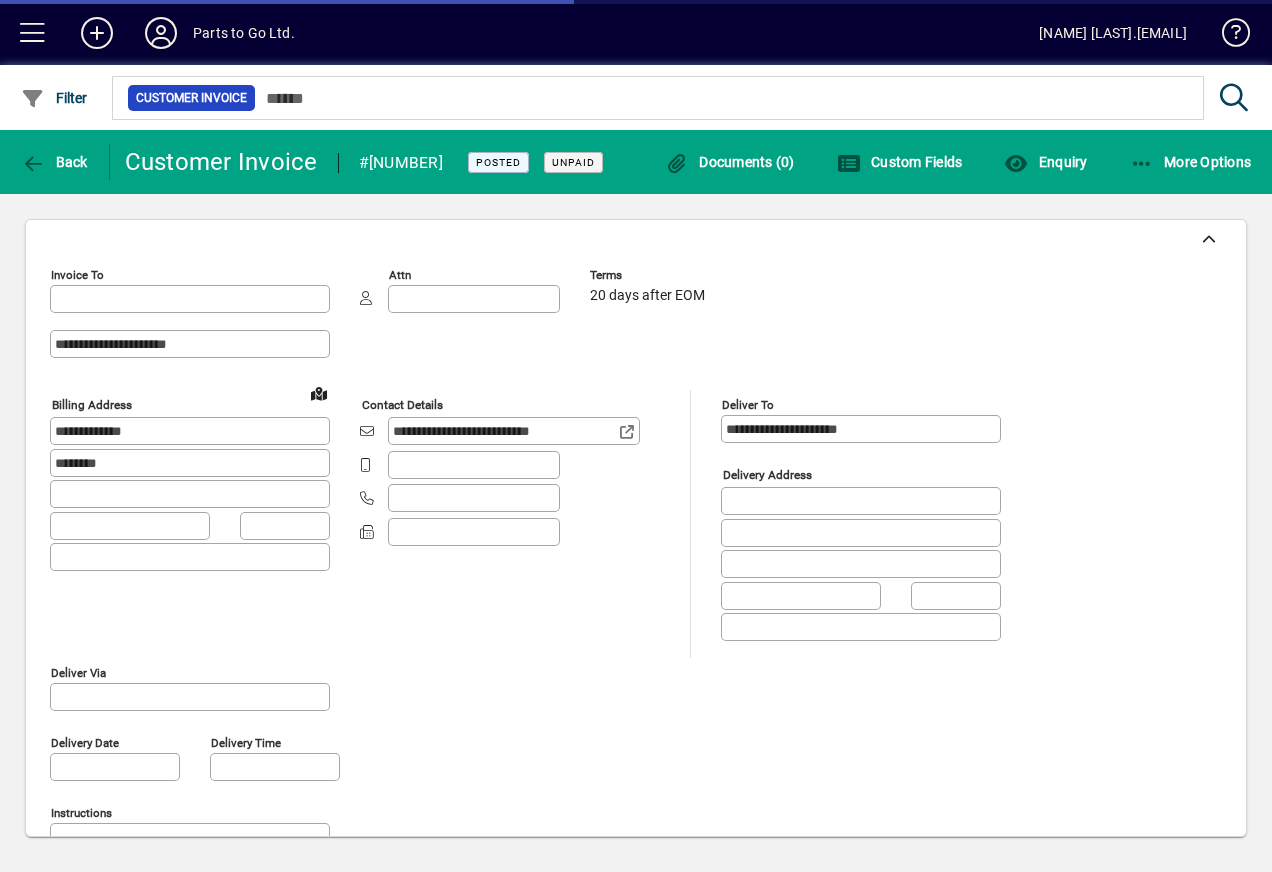 type on "**********" 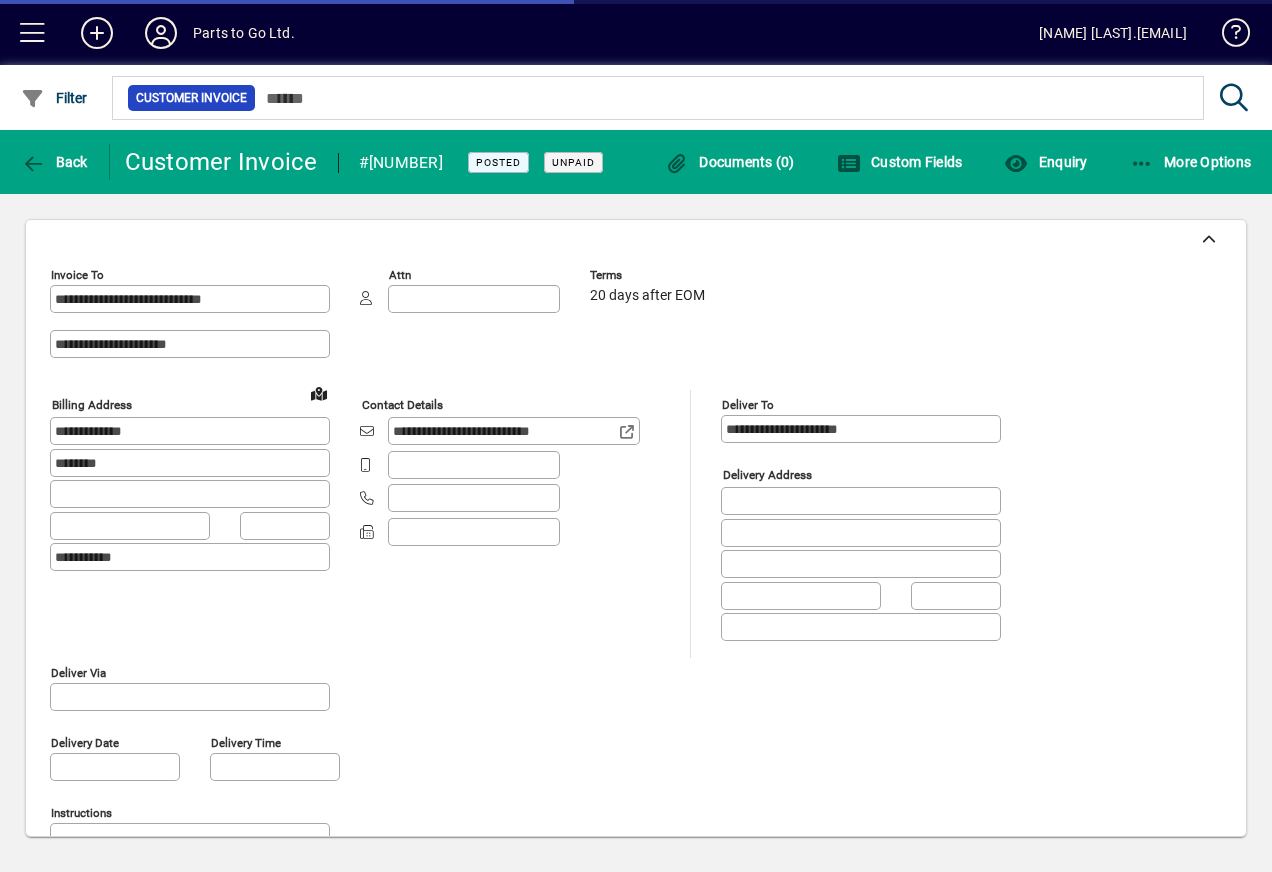 type on "**********" 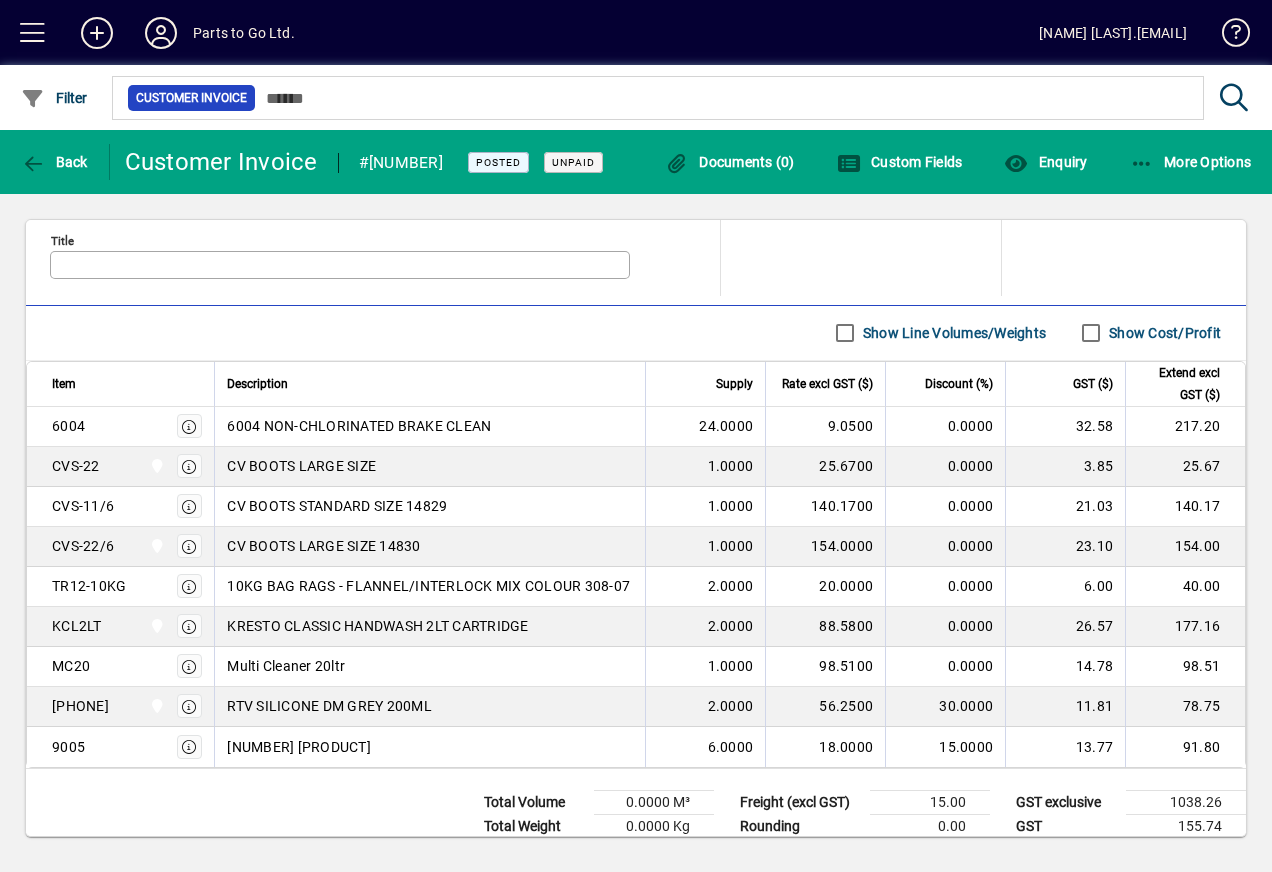 scroll, scrollTop: 1088, scrollLeft: 0, axis: vertical 